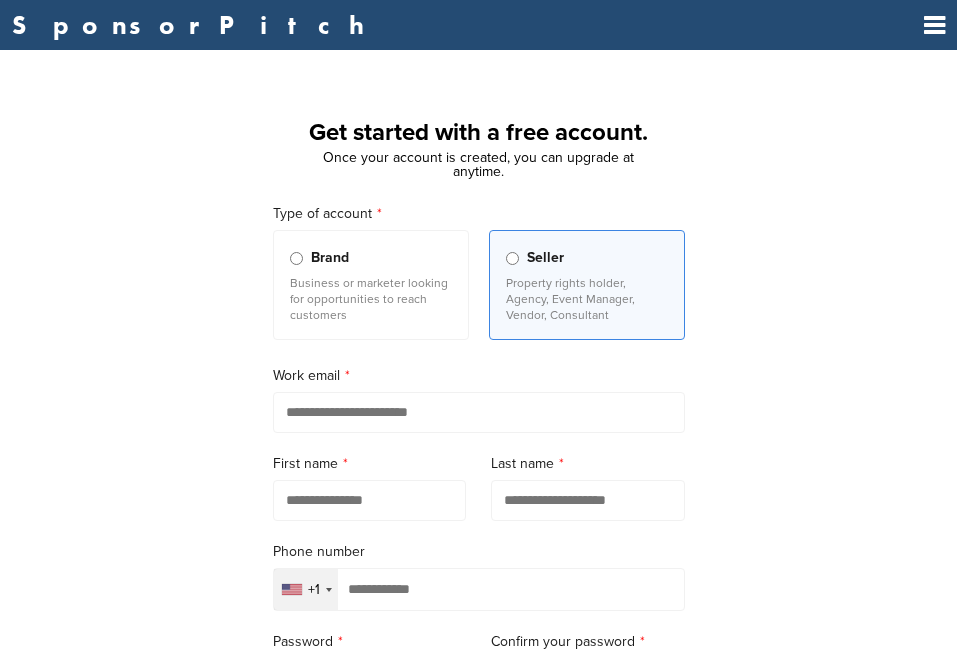 scroll, scrollTop: 0, scrollLeft: 0, axis: both 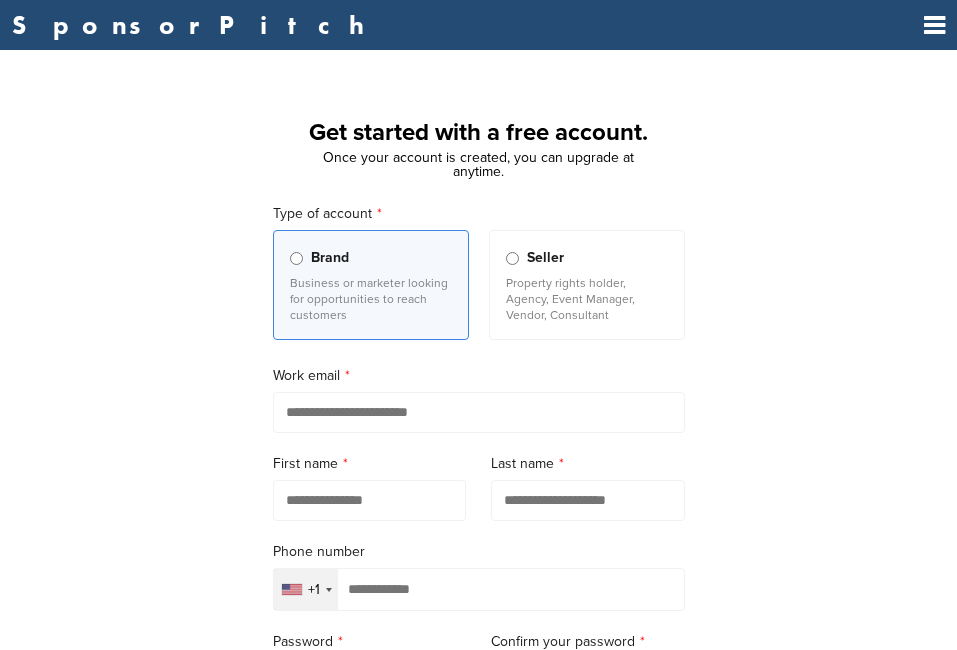 click at bounding box center (934, 25) 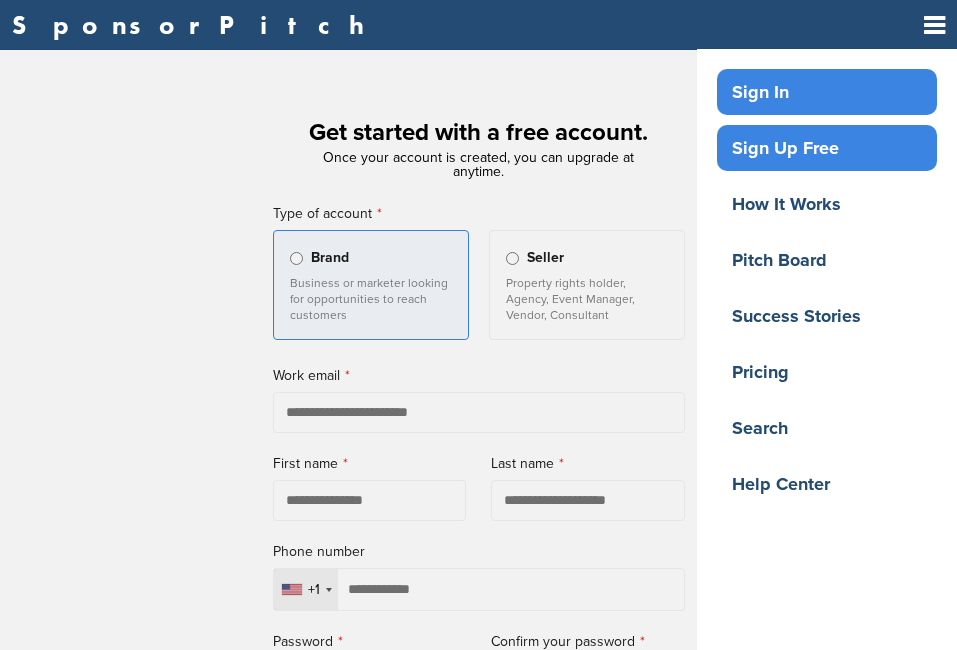 click on "Sign In" at bounding box center (832, 92) 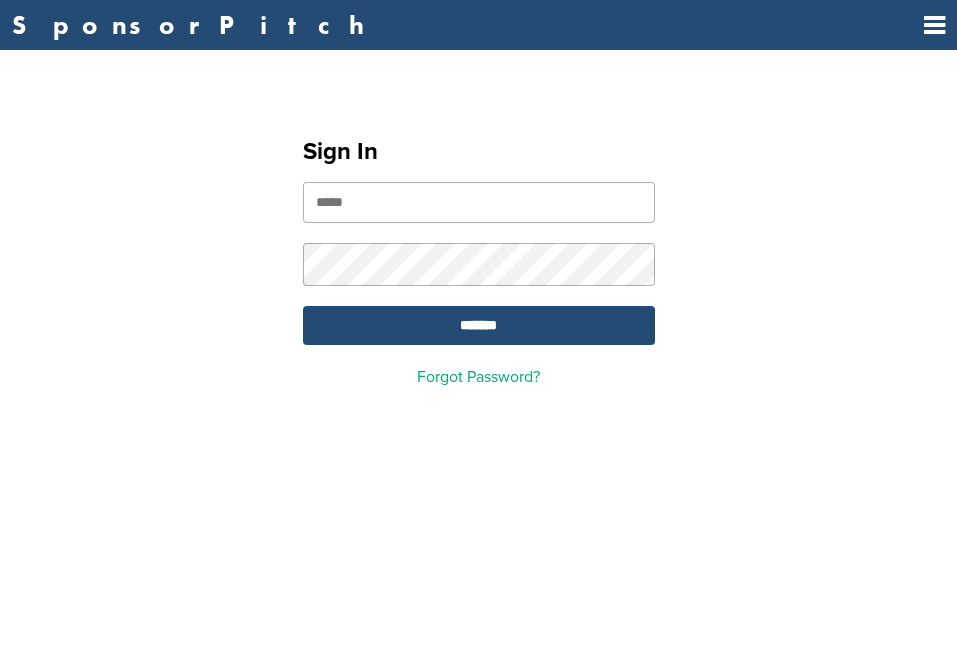 scroll, scrollTop: 0, scrollLeft: 0, axis: both 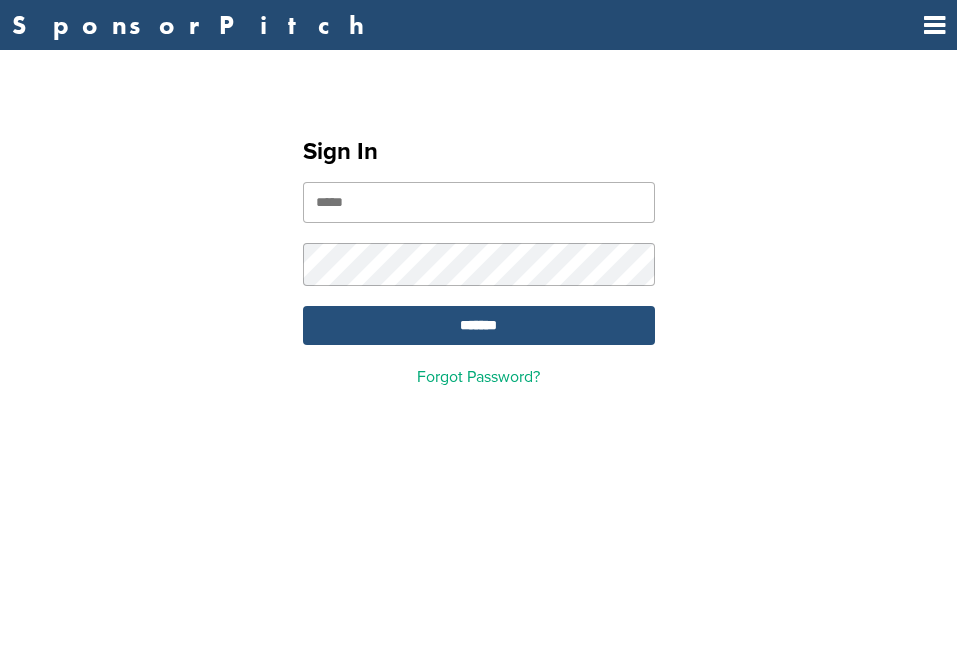 type on "**********" 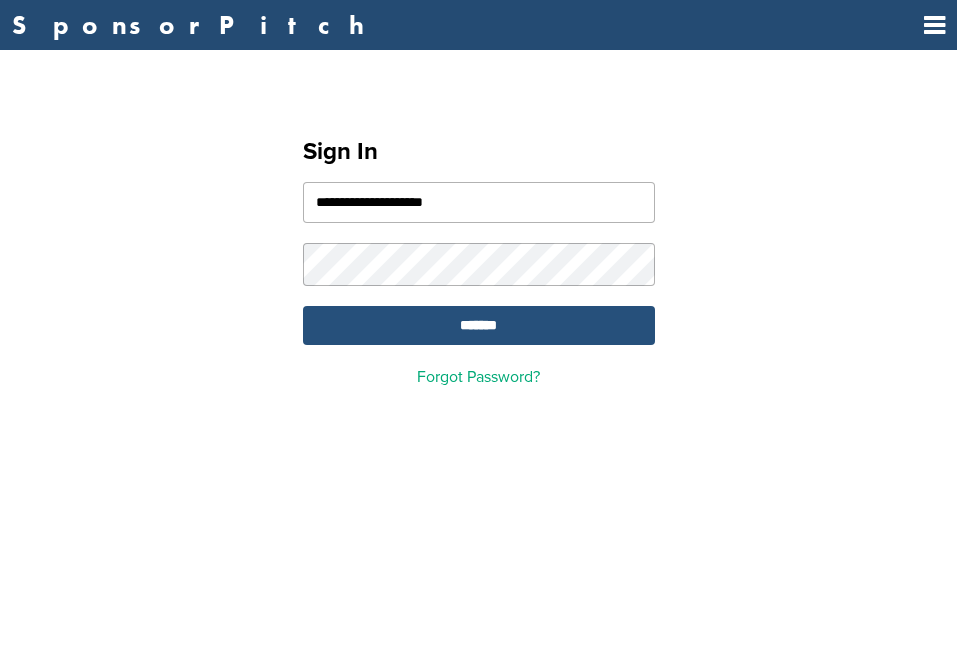 click on "*******" at bounding box center [479, 325] 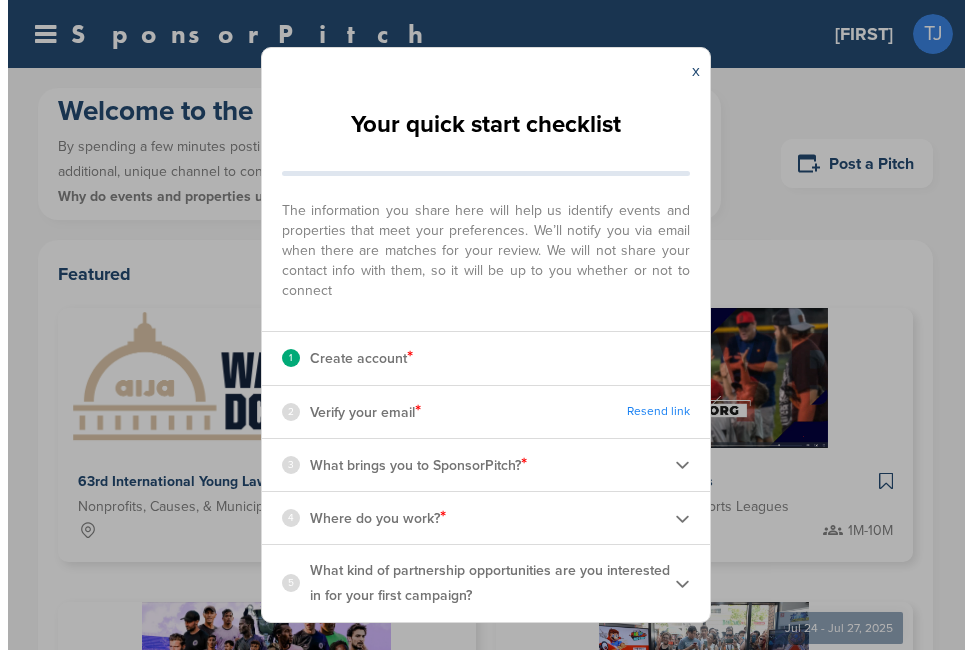 scroll, scrollTop: 0, scrollLeft: 0, axis: both 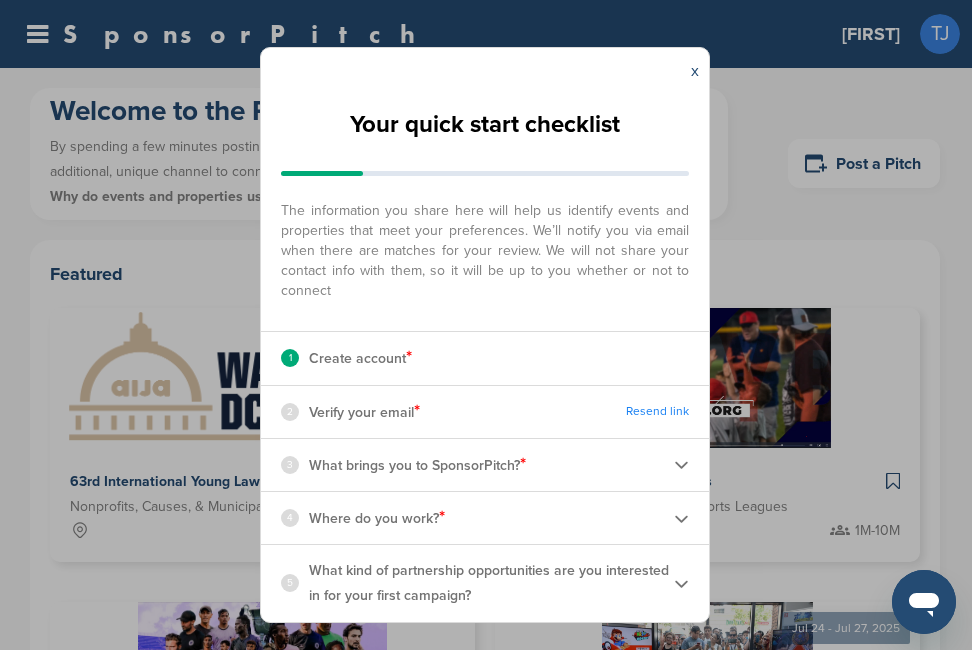 drag, startPoint x: 474, startPoint y: 351, endPoint x: 453, endPoint y: 417, distance: 69.260376 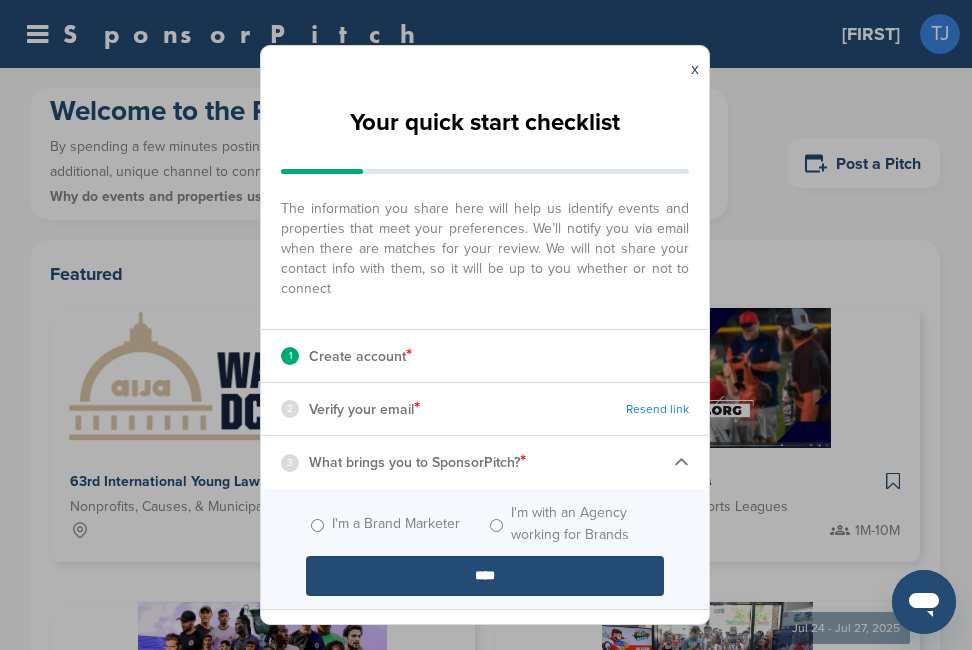 click on "Your quick start checklist
The information you share here will help us identify events and properties that meet your preferences. We’ll notify you via email when there are matches for your review. We will not share your contact info with them, so it will be up to you  whether or not to connect
1
Create account
*
2
Verify your email
*
Resend link
3
What brings you to SponsorPitch?
*
I'm a Brand Marketer I'm with an Agency working for Brands
****
4
Where do you work?
*
Your workplace:
Start typing the name of your workplace. Don’t see your organization in the dropdown? Enter the name to submit for review to be added
Your job title:
****
5
What kind of partnership opportunities are you interested in for your first campaign?" at bounding box center [485, 358] 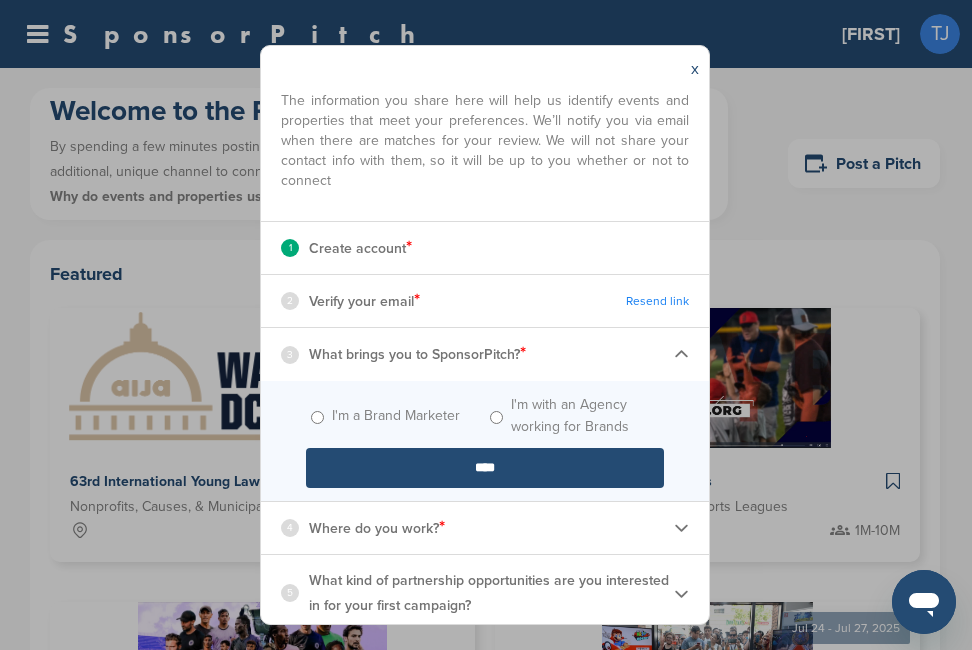 scroll, scrollTop: 115, scrollLeft: 0, axis: vertical 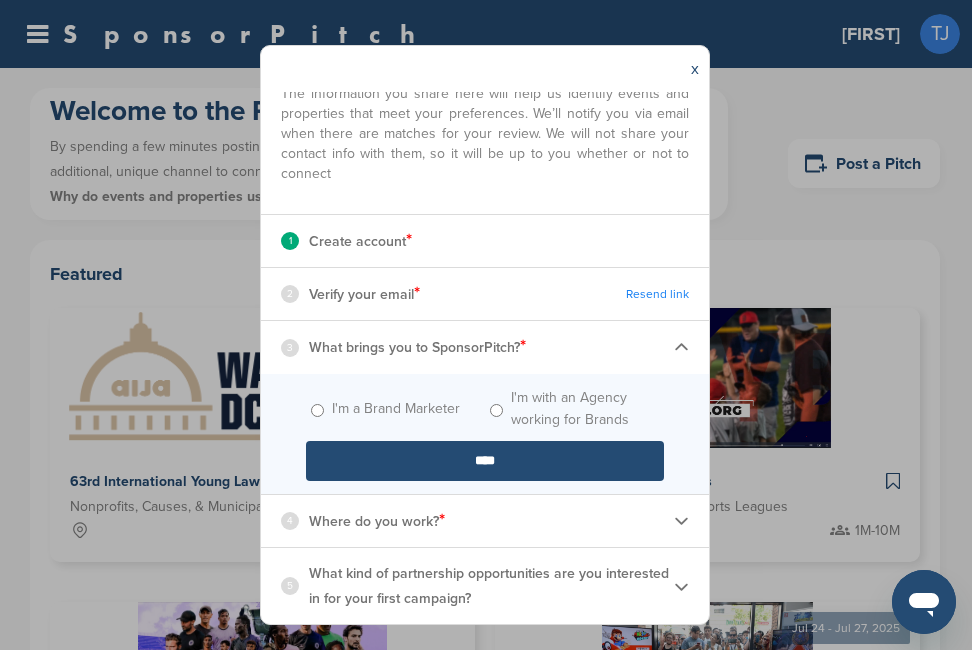 click at bounding box center [681, 520] 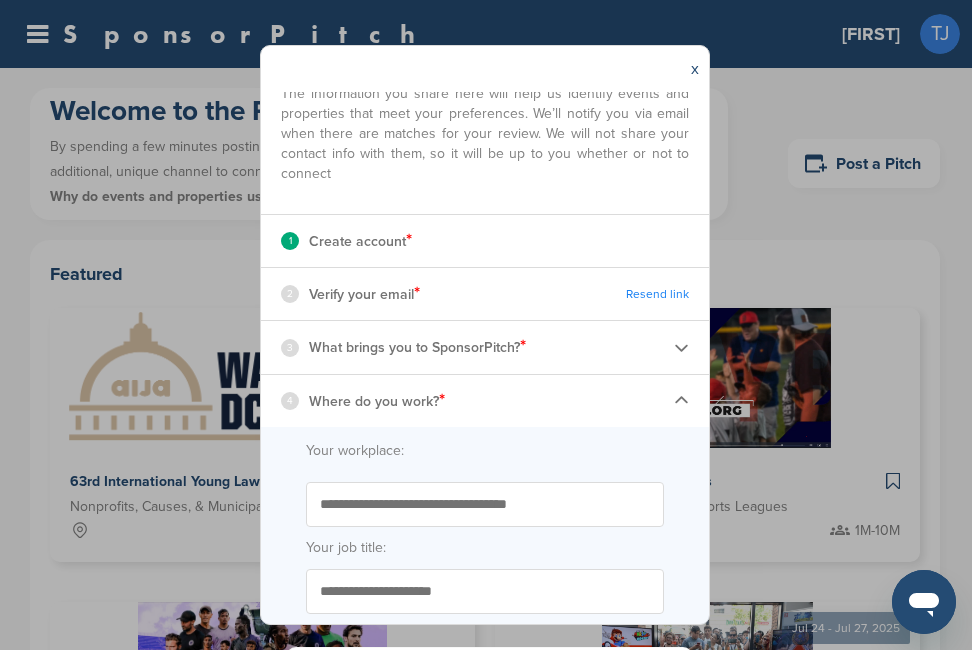 click on "Start typing the name of your workplace. Don’t see your organization in the dropdown? Enter the name to submit for review to be added" at bounding box center (485, 504) 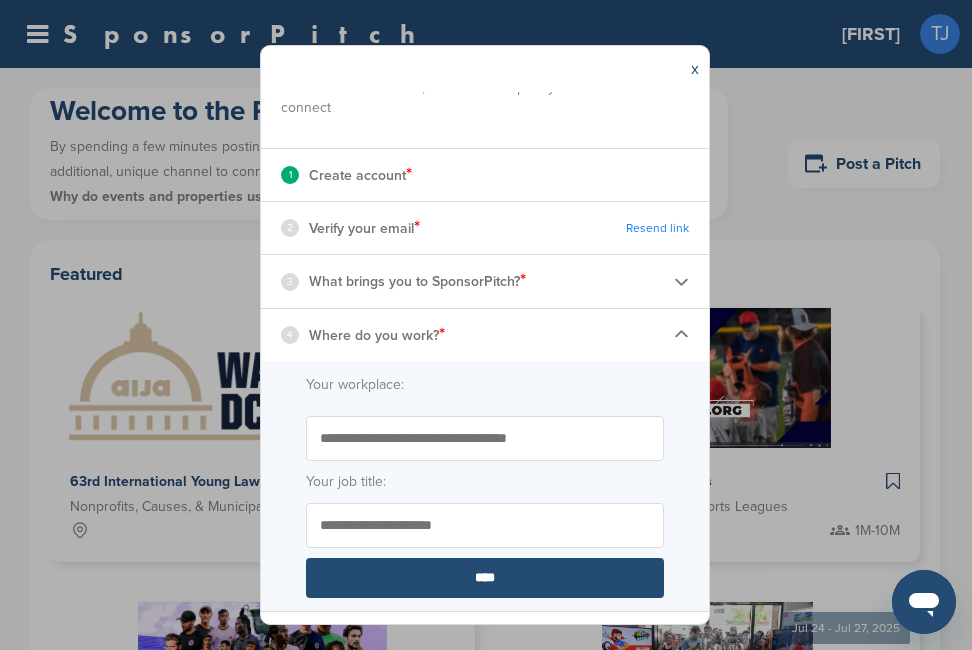 scroll, scrollTop: 185, scrollLeft: 0, axis: vertical 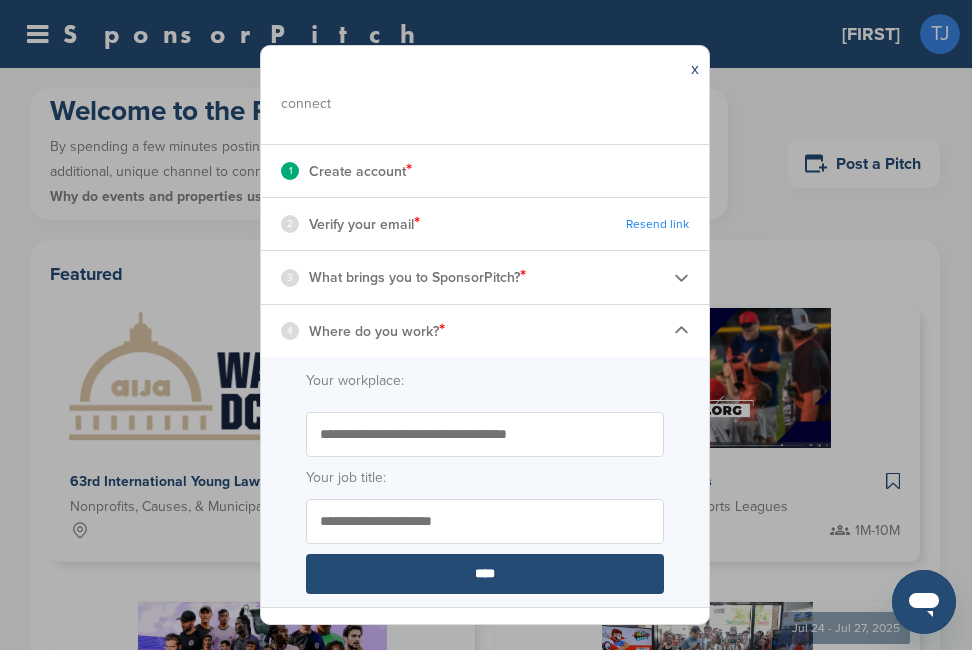 type on "**********" 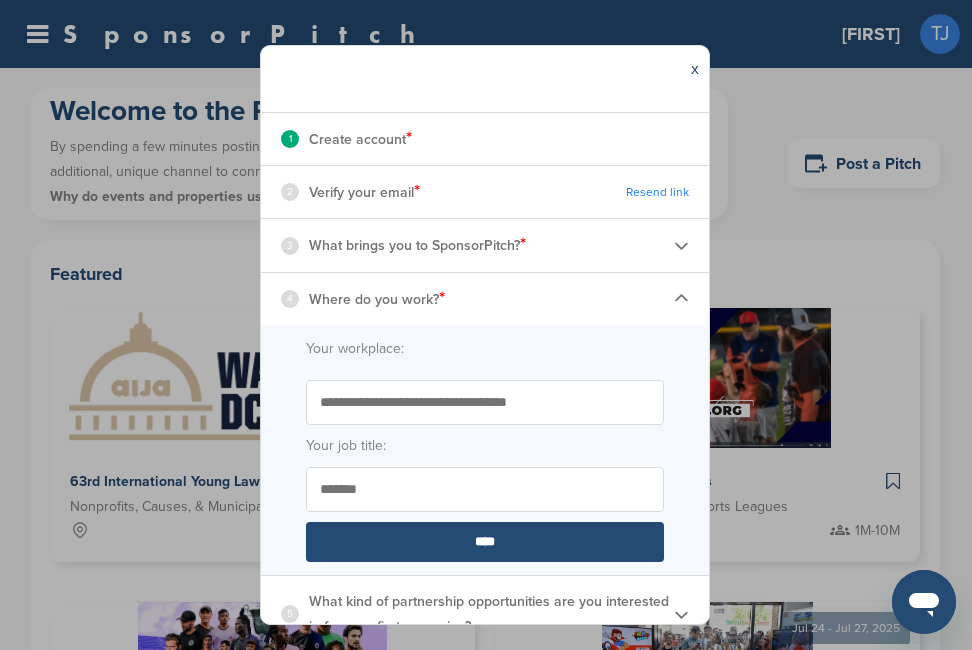 scroll, scrollTop: 245, scrollLeft: 0, axis: vertical 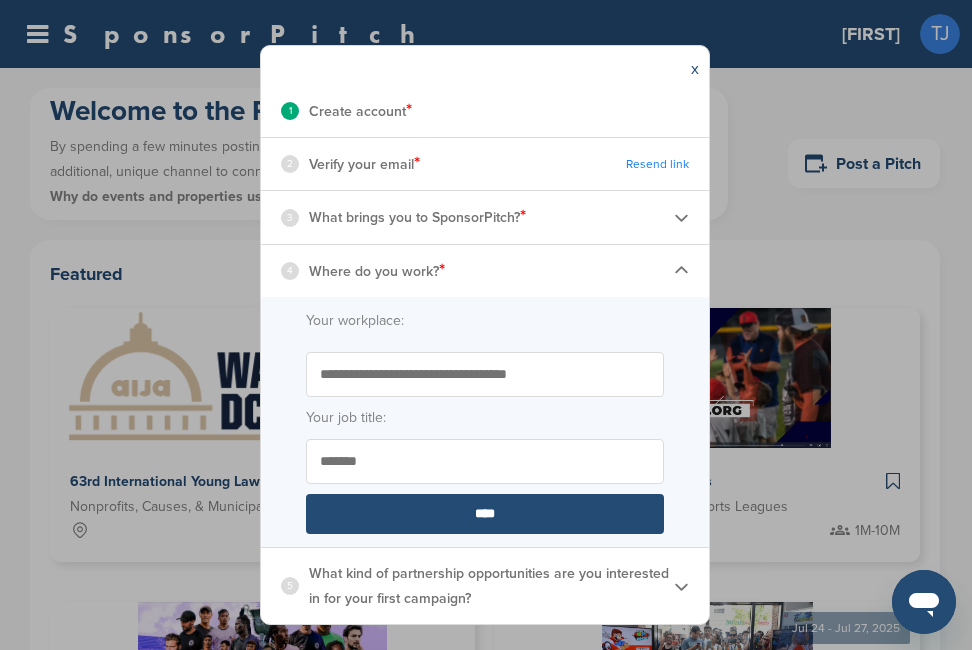 type on "*******" 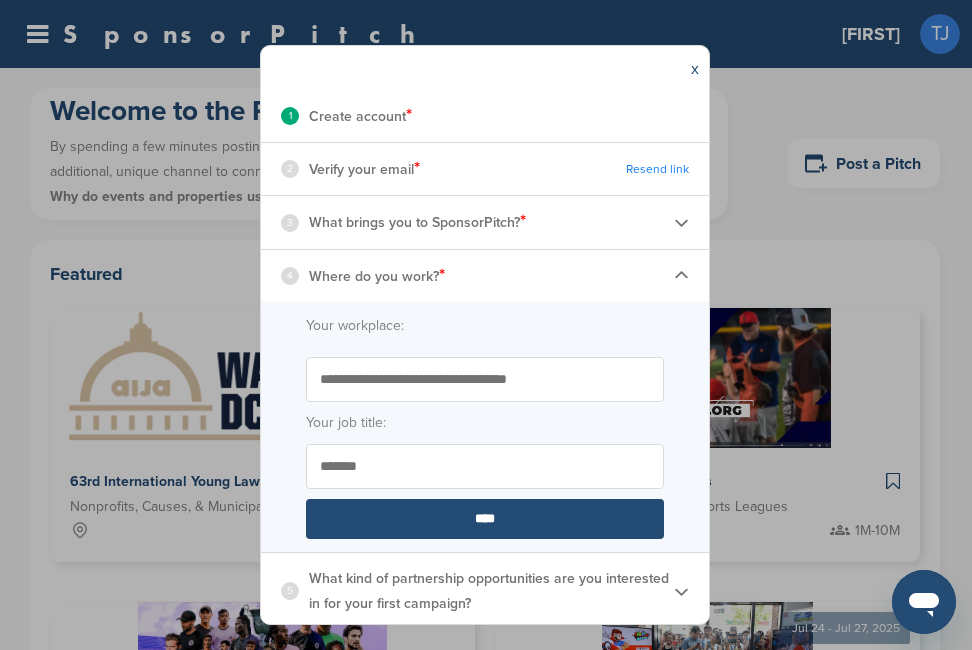 scroll, scrollTop: 245, scrollLeft: 0, axis: vertical 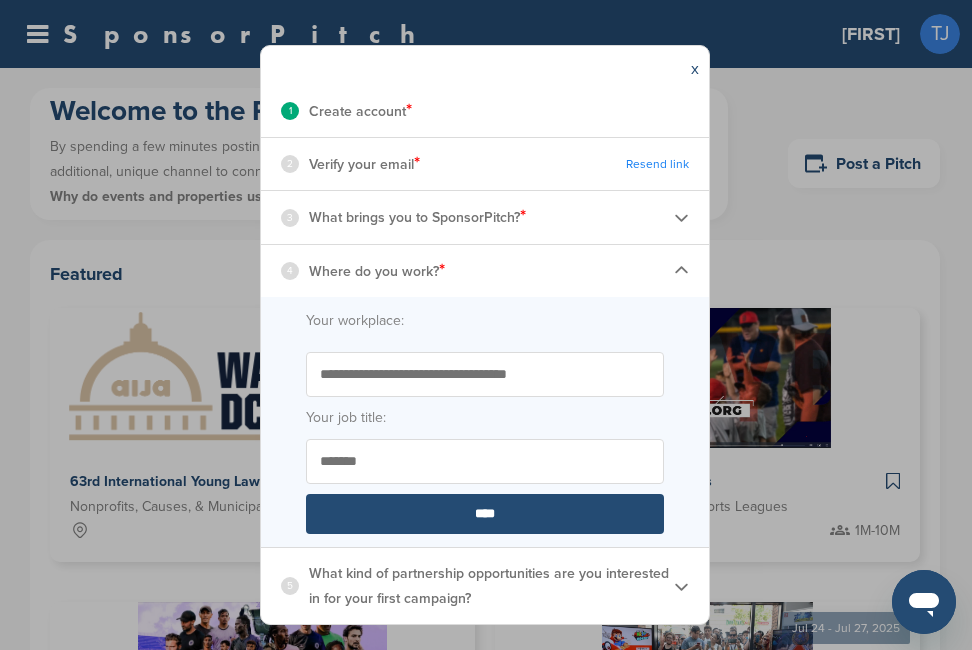click at bounding box center [681, 586] 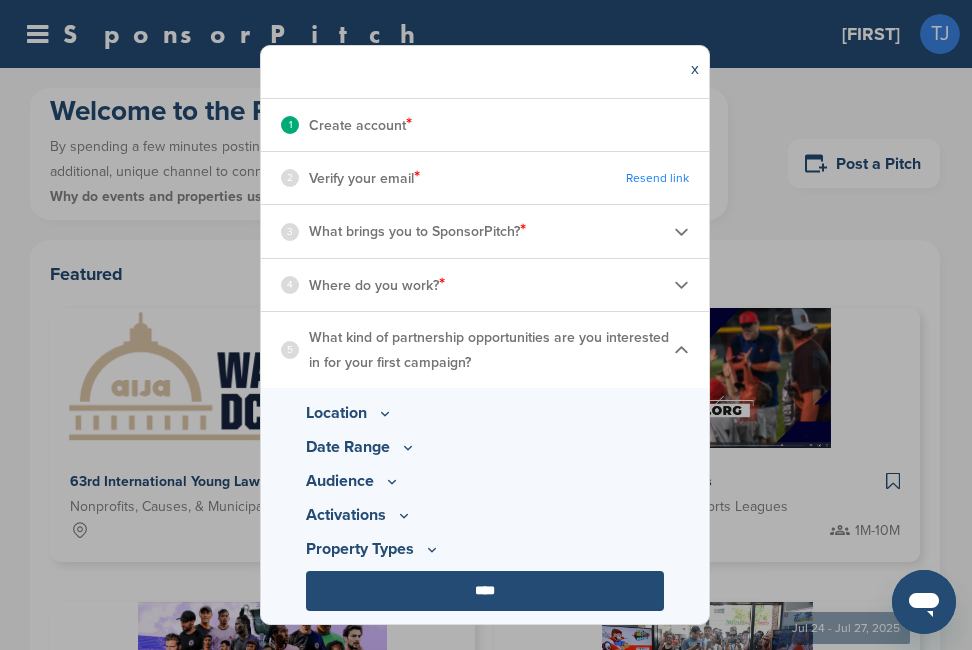 scroll, scrollTop: 231, scrollLeft: 0, axis: vertical 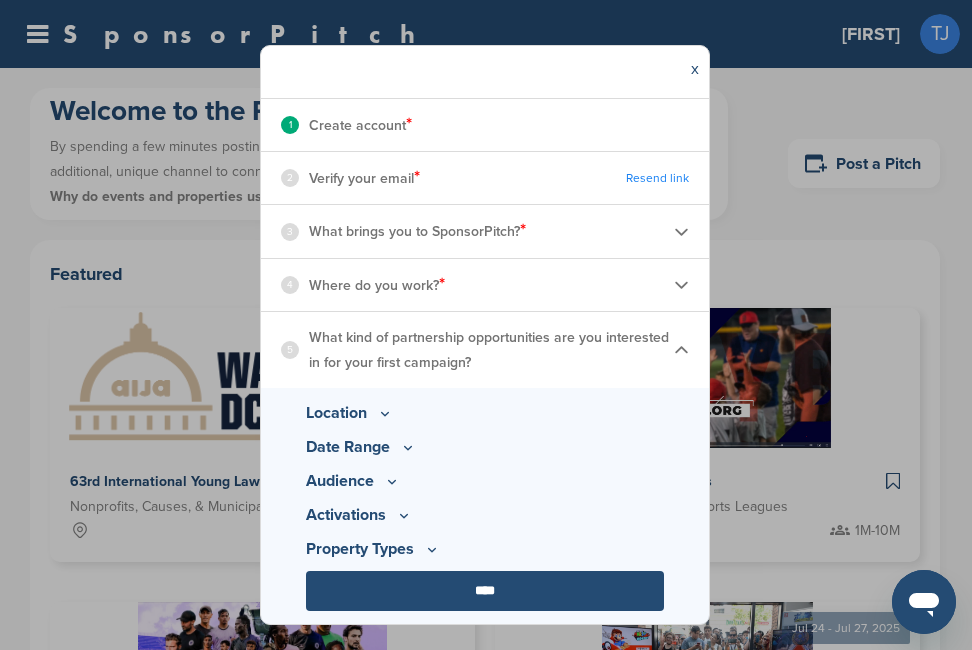 click 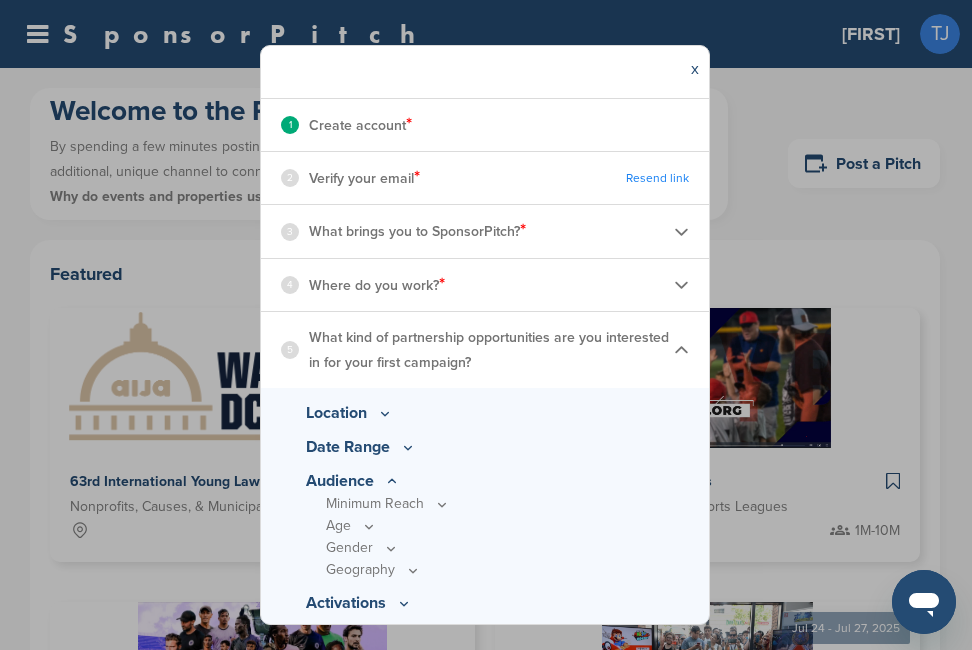 click 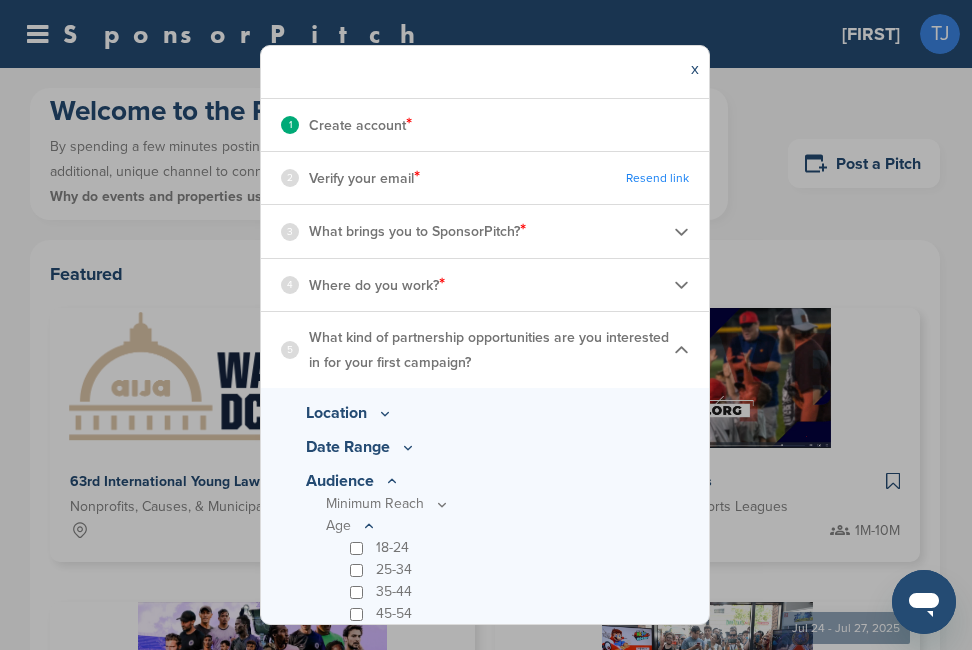 click 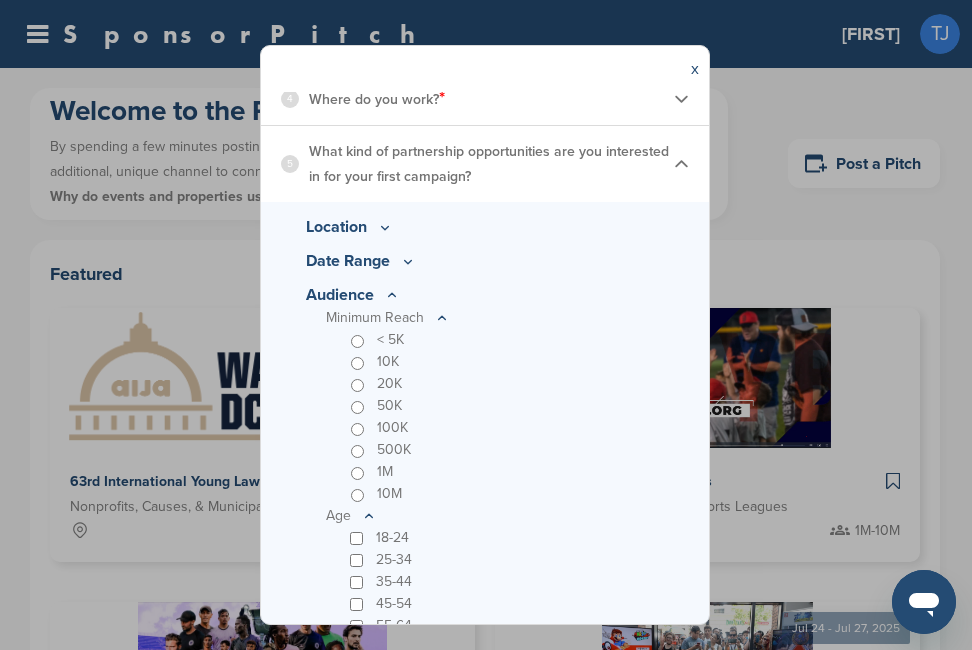 scroll, scrollTop: 422, scrollLeft: 0, axis: vertical 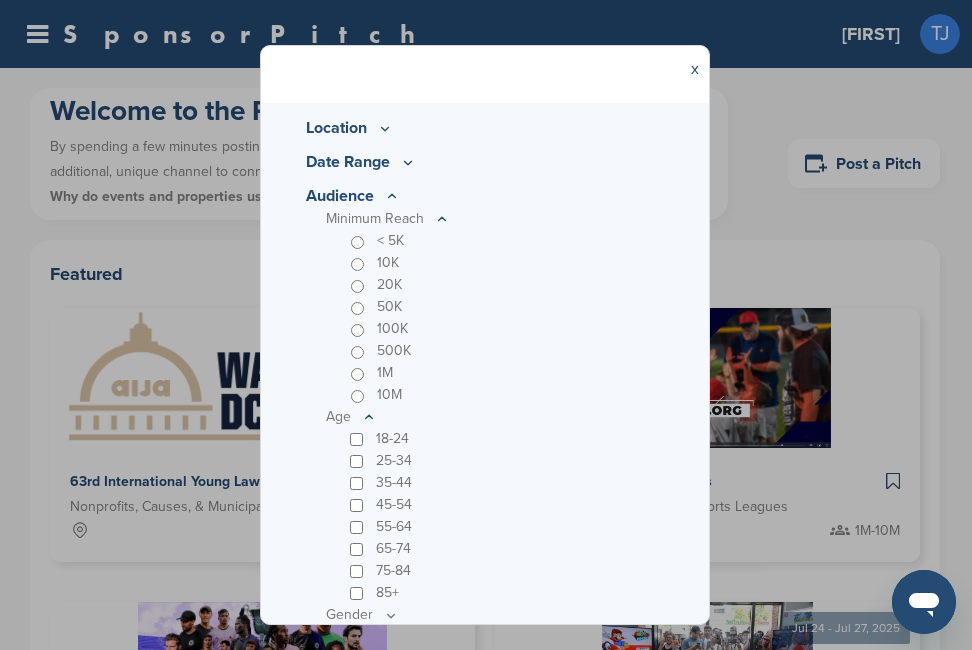 drag, startPoint x: 710, startPoint y: 412, endPoint x: 716, endPoint y: 473, distance: 61.294373 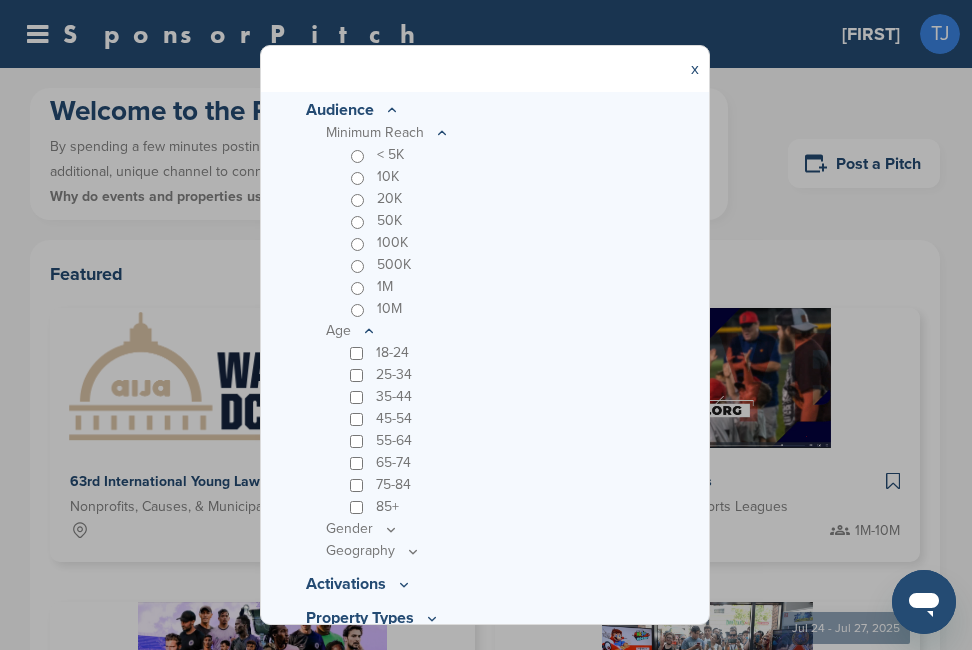 scroll, scrollTop: 671, scrollLeft: 0, axis: vertical 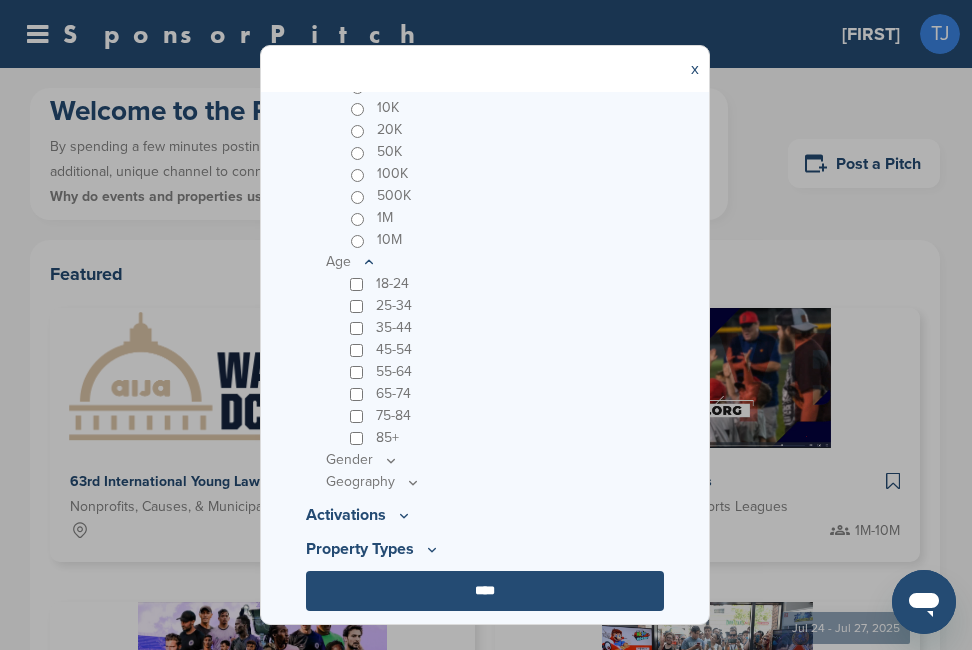 click 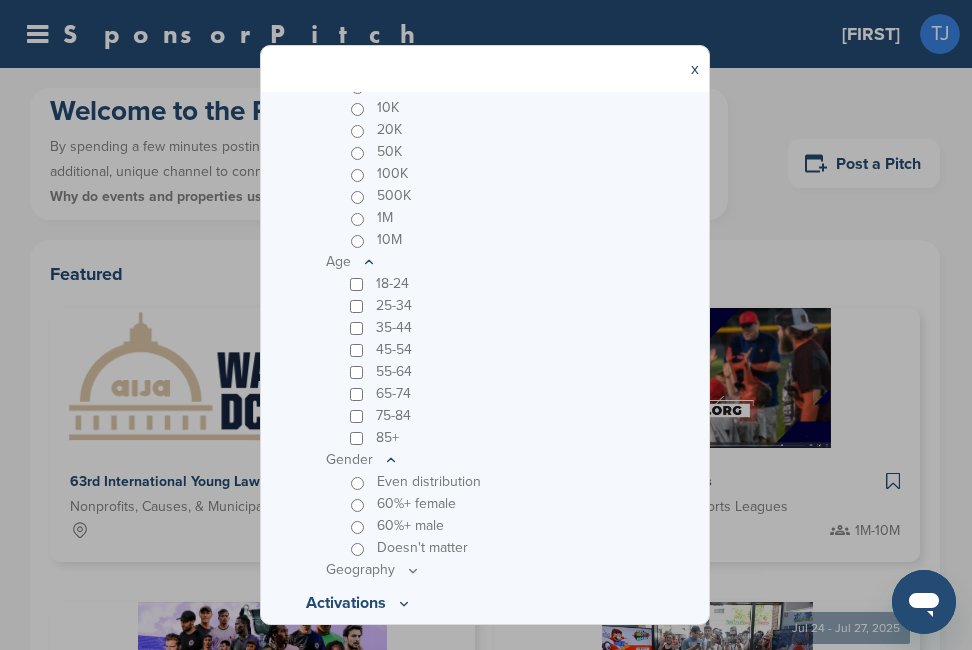 click on "60%+ male" at bounding box center [505, 526] 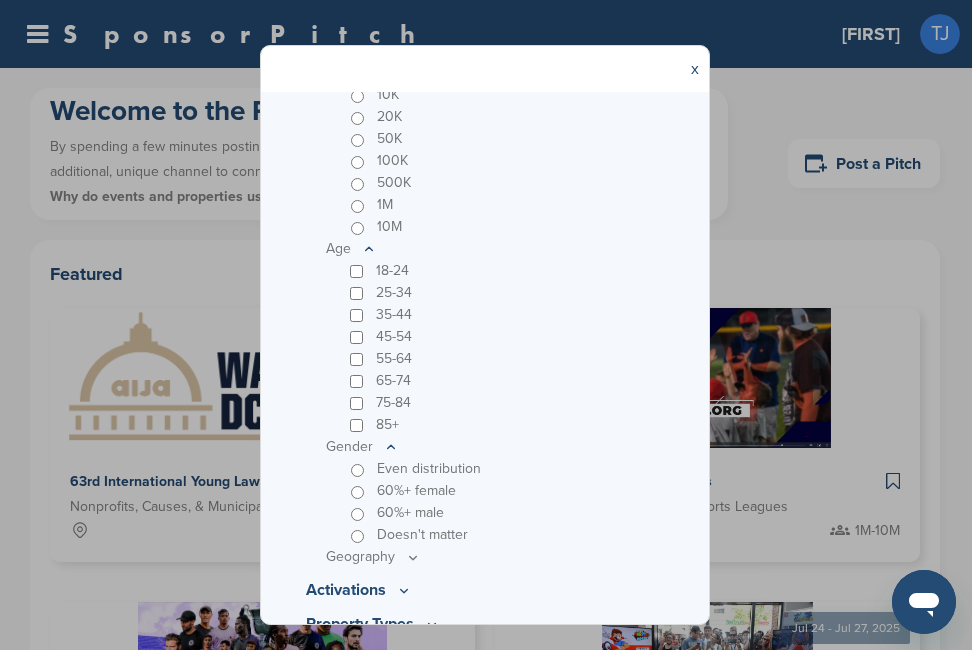 scroll, scrollTop: 759, scrollLeft: 0, axis: vertical 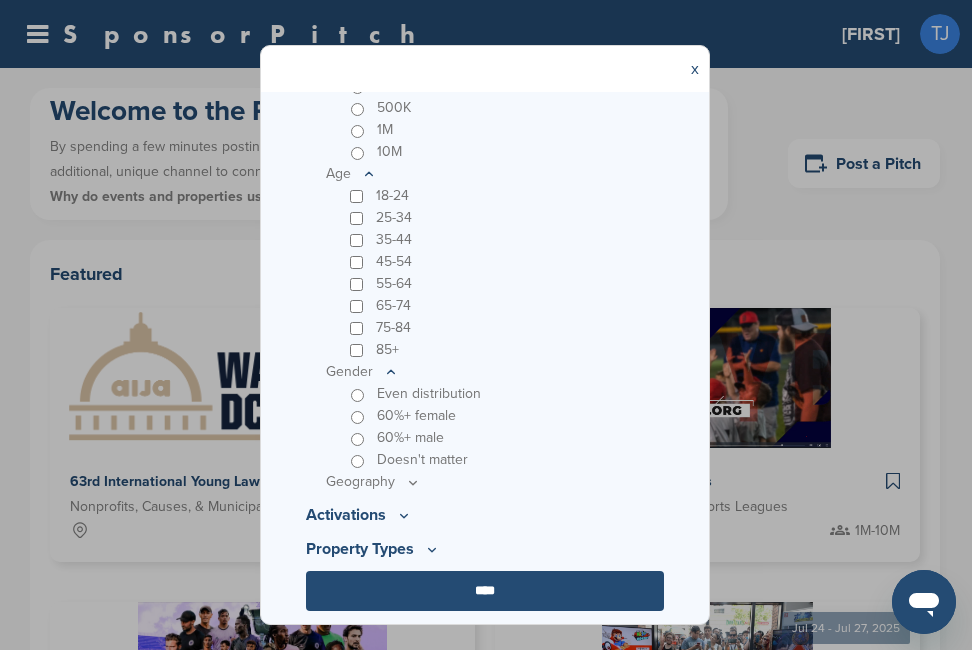 click 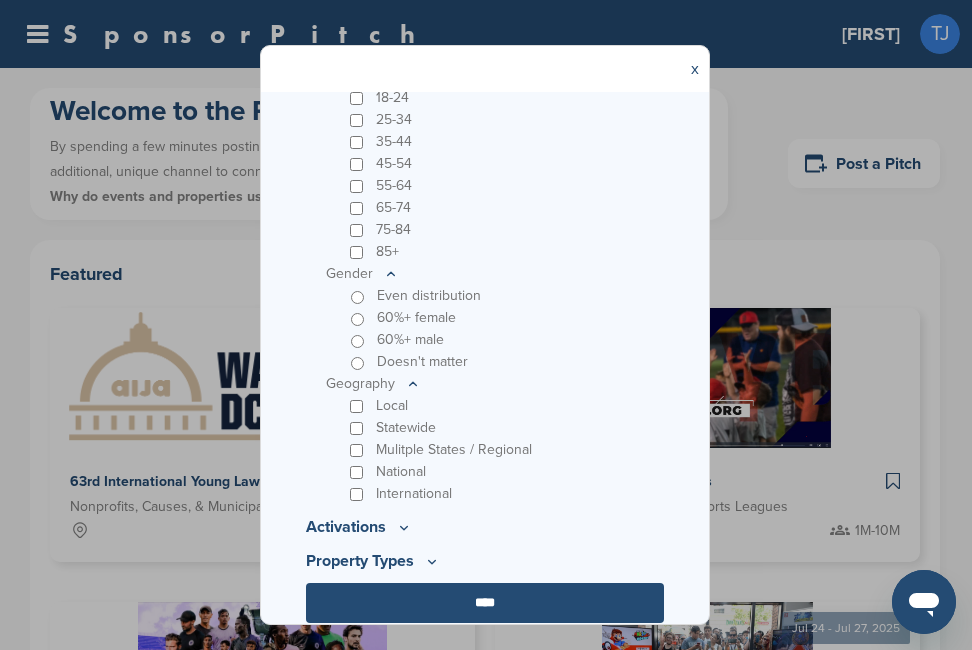 scroll, scrollTop: 869, scrollLeft: 0, axis: vertical 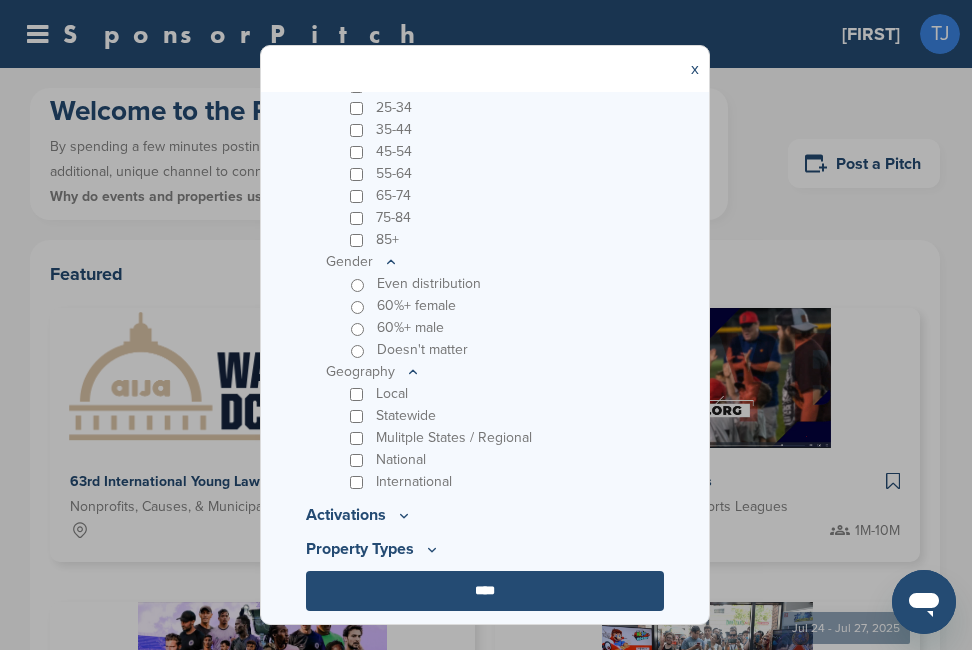 click 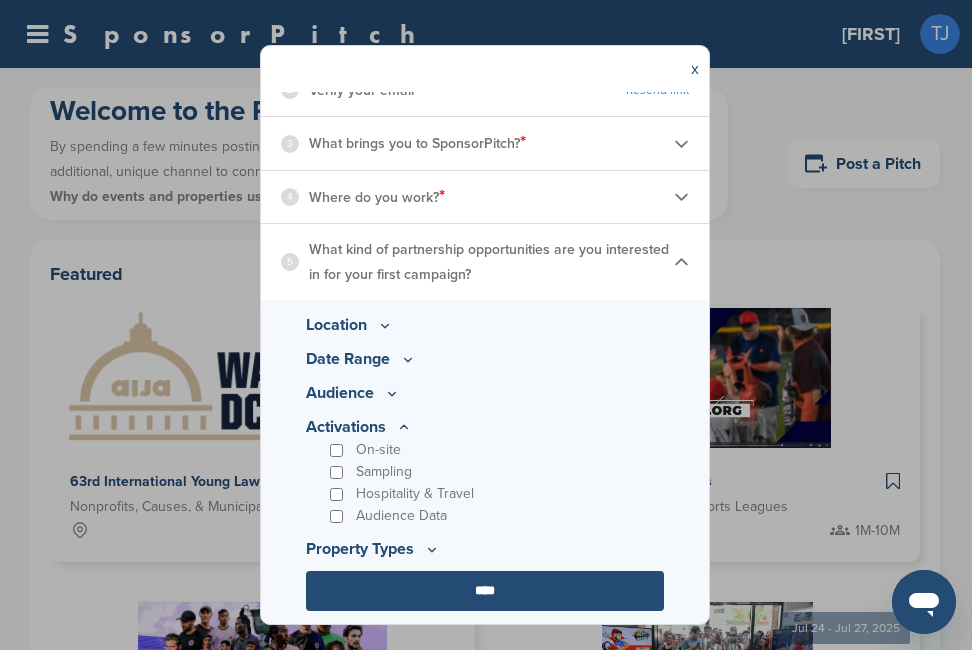 click 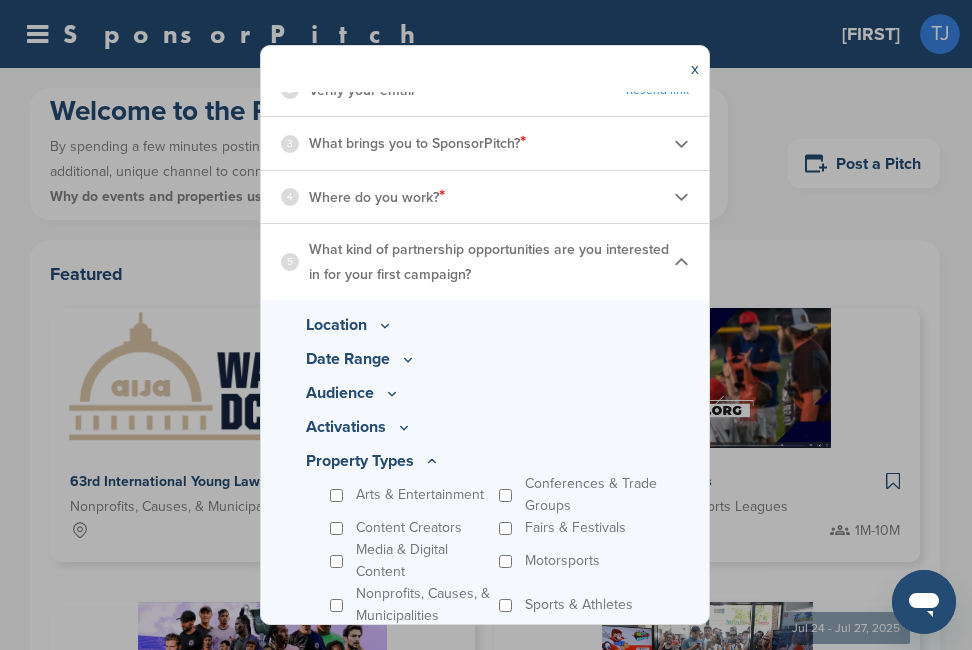 scroll, scrollTop: 407, scrollLeft: 0, axis: vertical 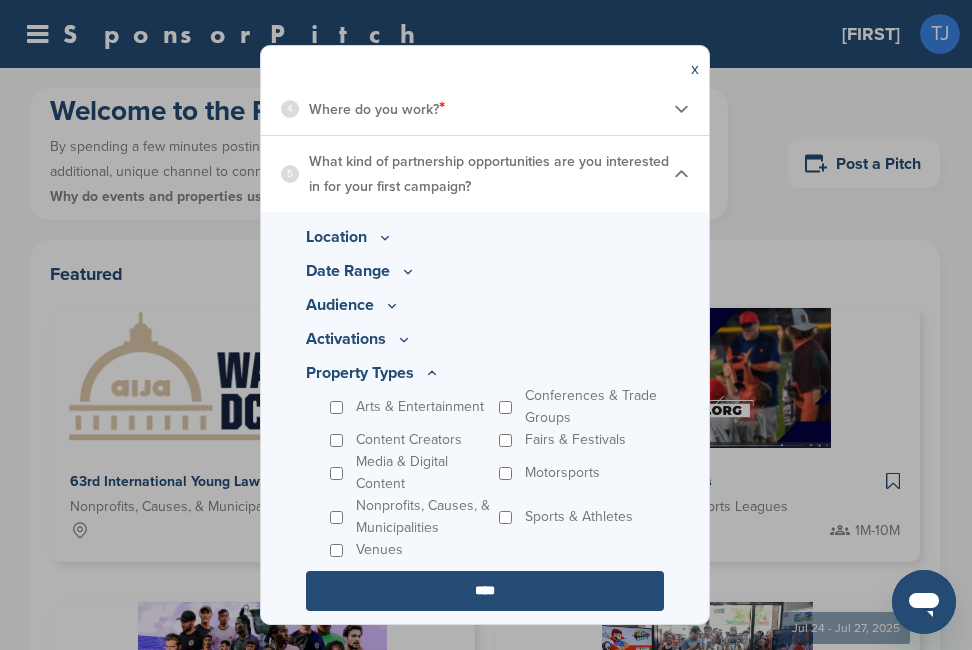 click on "****" at bounding box center (485, 591) 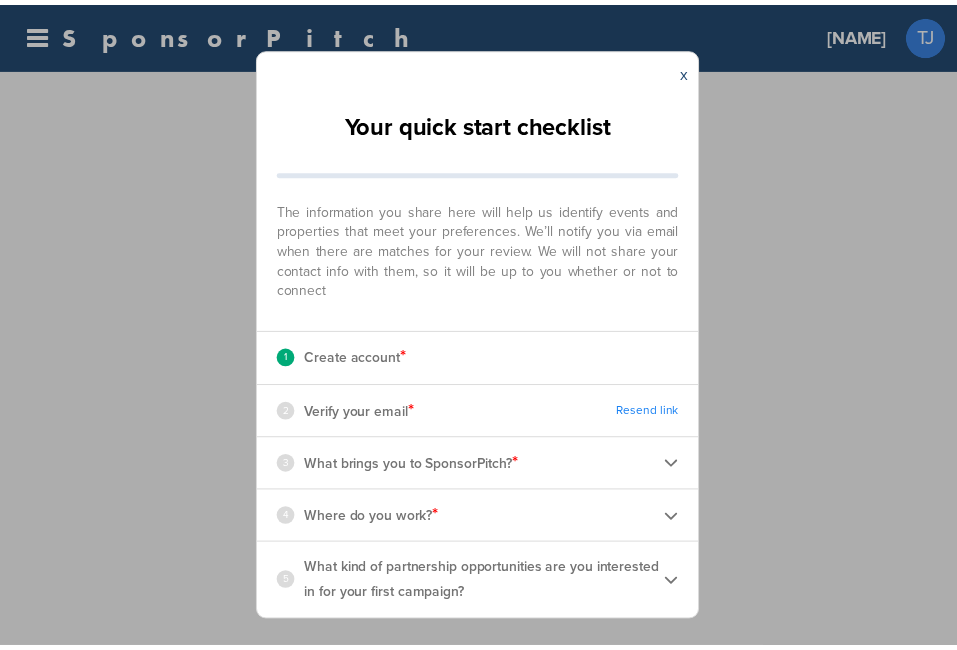 scroll, scrollTop: 0, scrollLeft: 0, axis: both 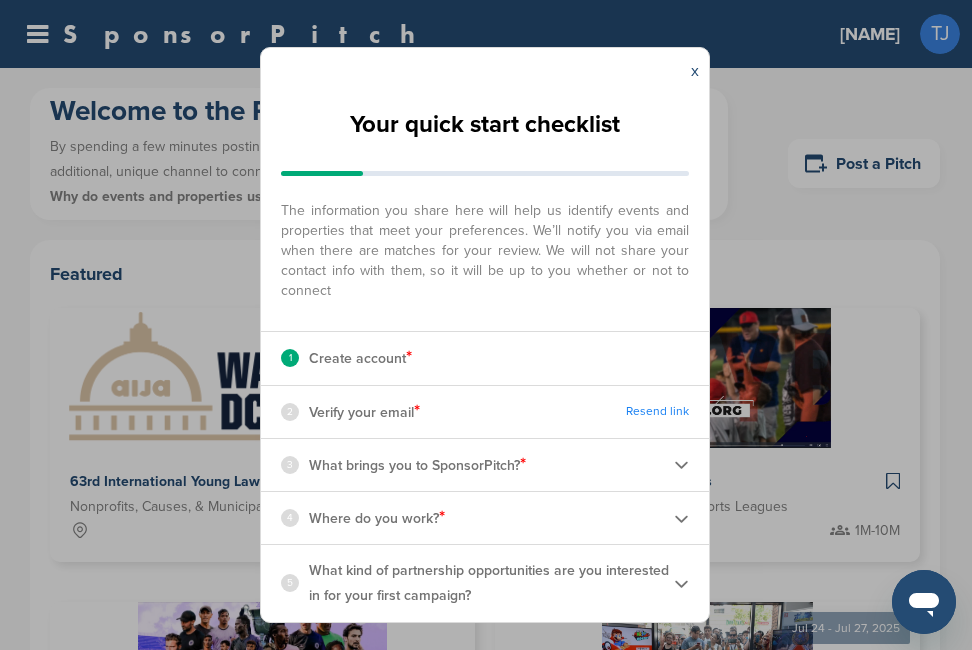 click at bounding box center [681, 518] 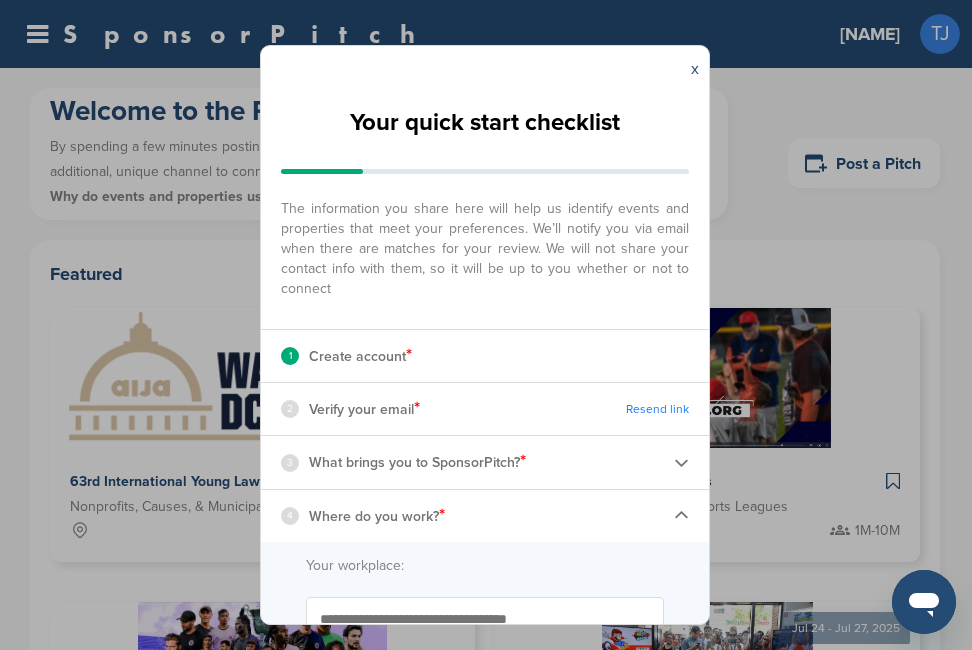click on "Your workplace:" at bounding box center [485, 566] 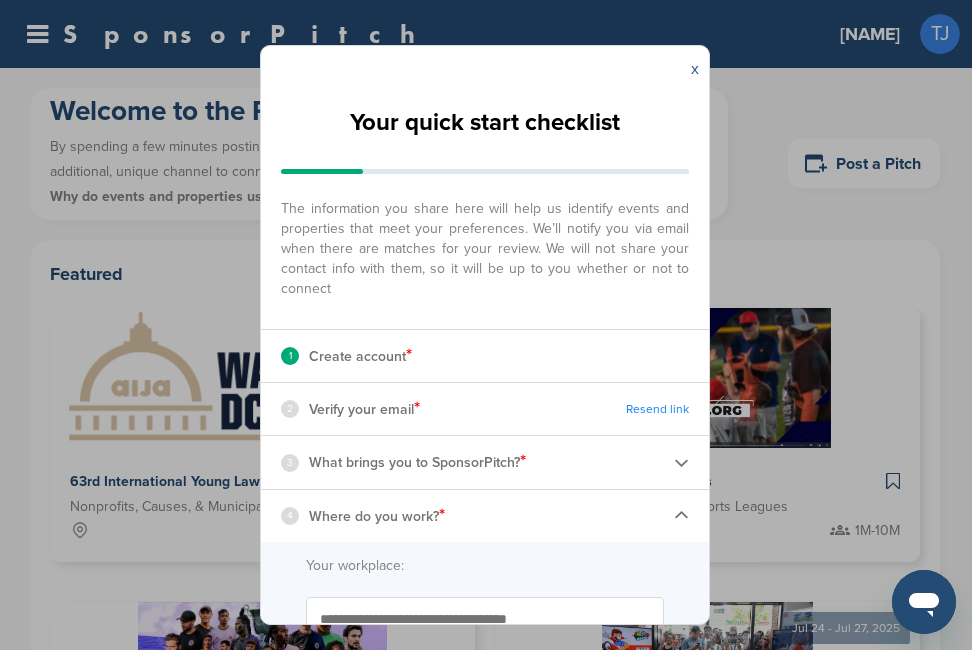 click on "x" at bounding box center [695, 69] 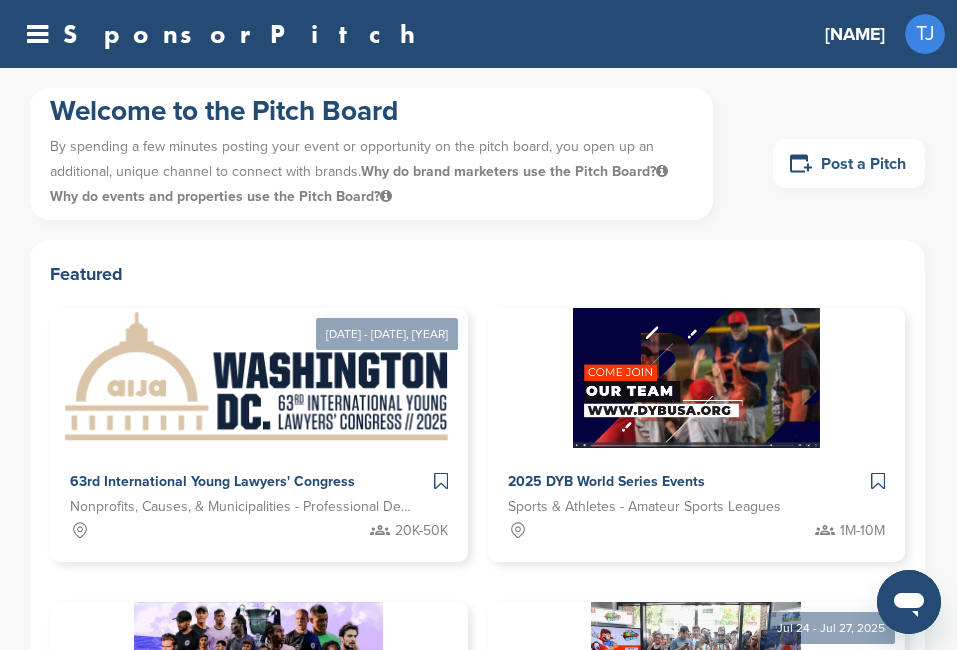 click on "Post a Pitch" at bounding box center [849, 163] 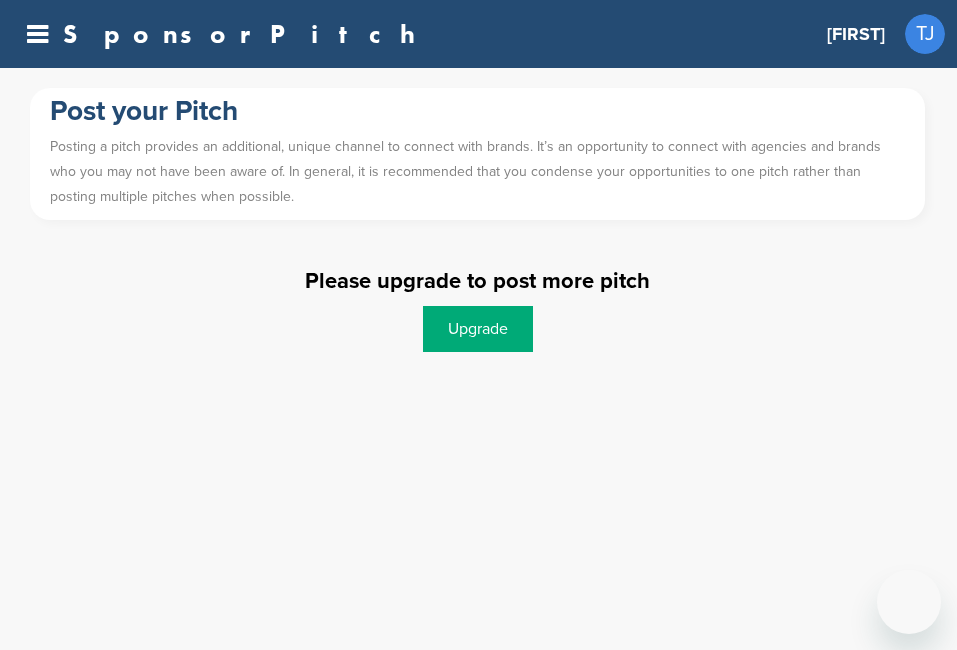 scroll, scrollTop: 0, scrollLeft: 0, axis: both 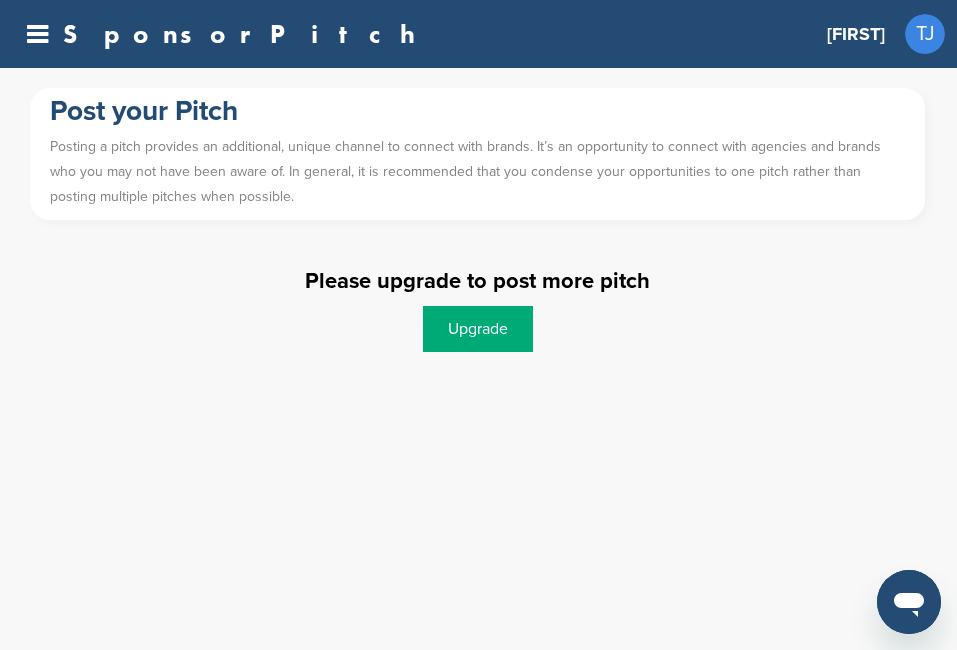 click on "Upgrade" at bounding box center (478, 329) 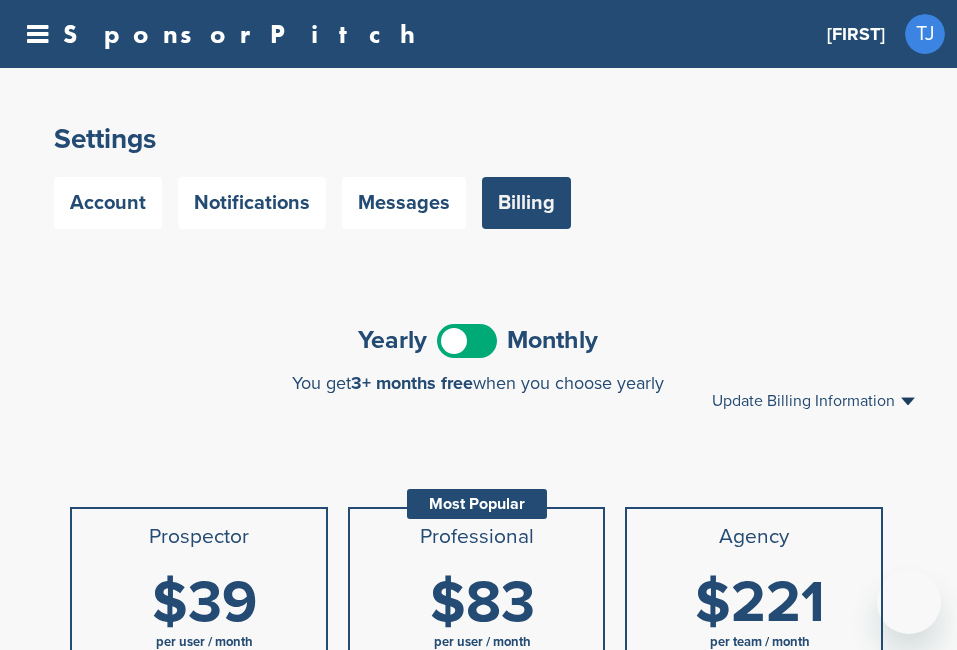 scroll, scrollTop: 0, scrollLeft: 0, axis: both 